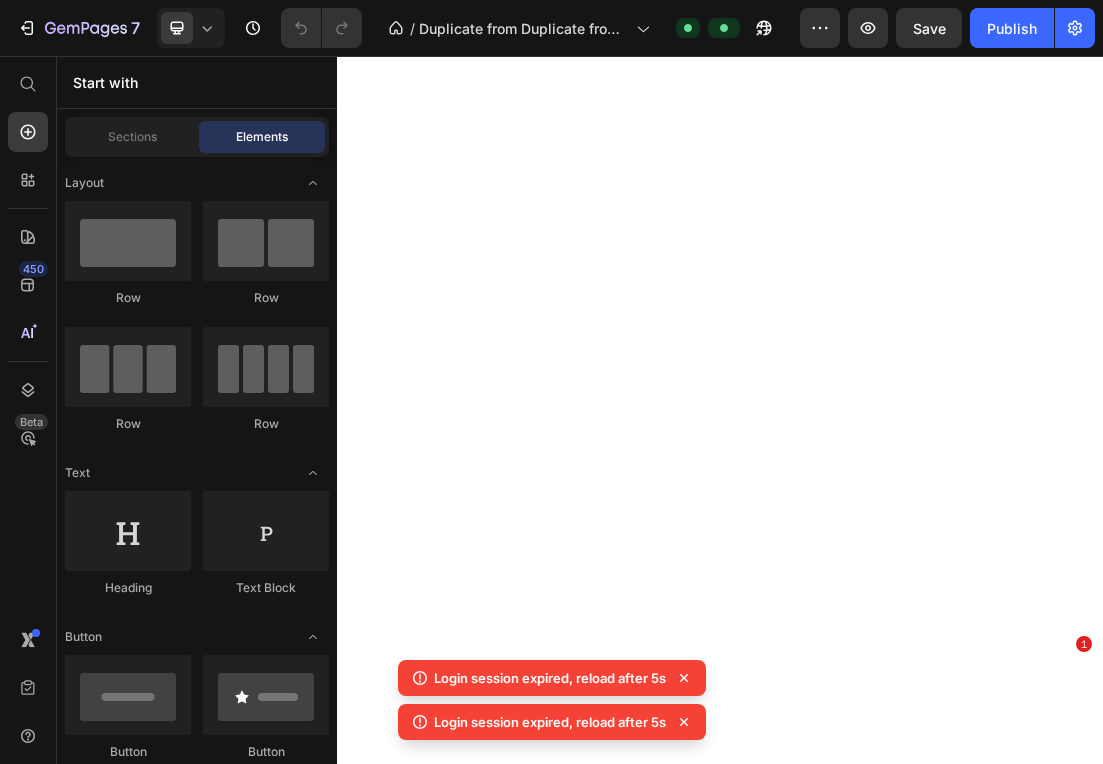 scroll, scrollTop: 0, scrollLeft: 0, axis: both 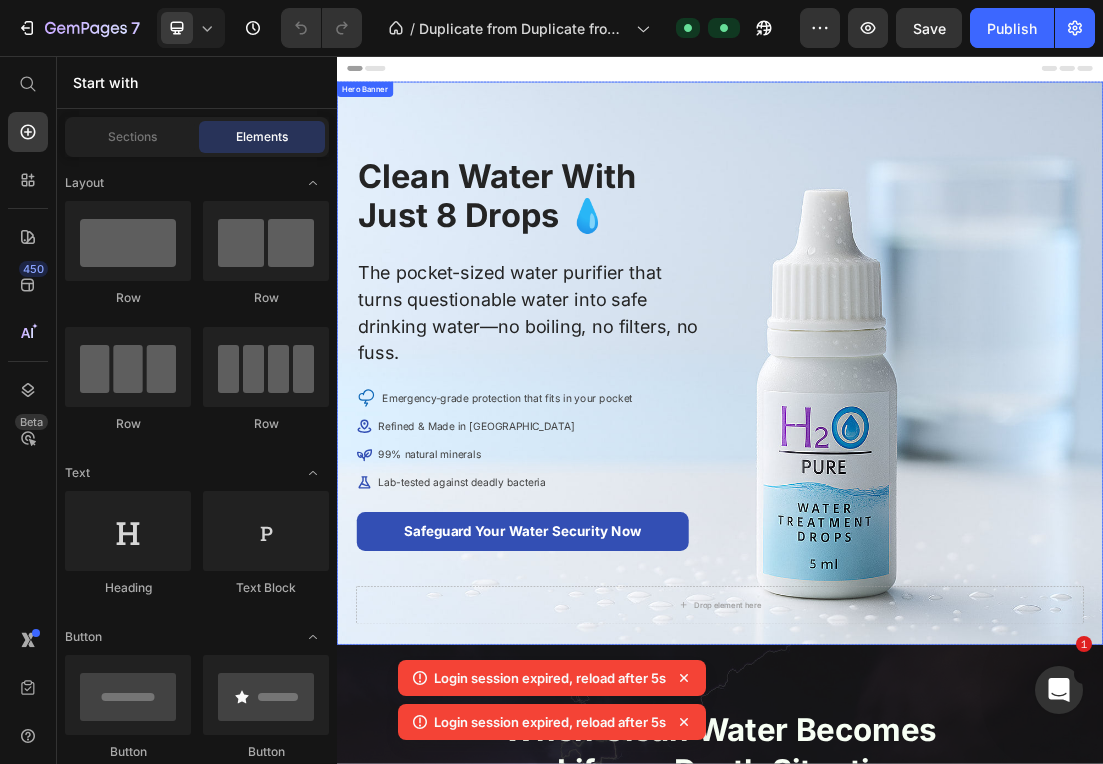 click on "Drop element here Row Clean Water With Just 8 Drops 💧 Heading The pocket-sized water purifier that turns questionable water into safe drinking water—no boiling, no filters, no fuss. Text Block
Icon Emergency-grade protection that fits in your pocket Text block
Icon Refined & Made in [GEOGRAPHIC_DATA] Text block
Icon 99% natural minerals Text block
Icon Lab-tested against deadly bacteria  Text block Icon List Safeguard Your Water Security Now Button Row Image" at bounding box center (937, 538) 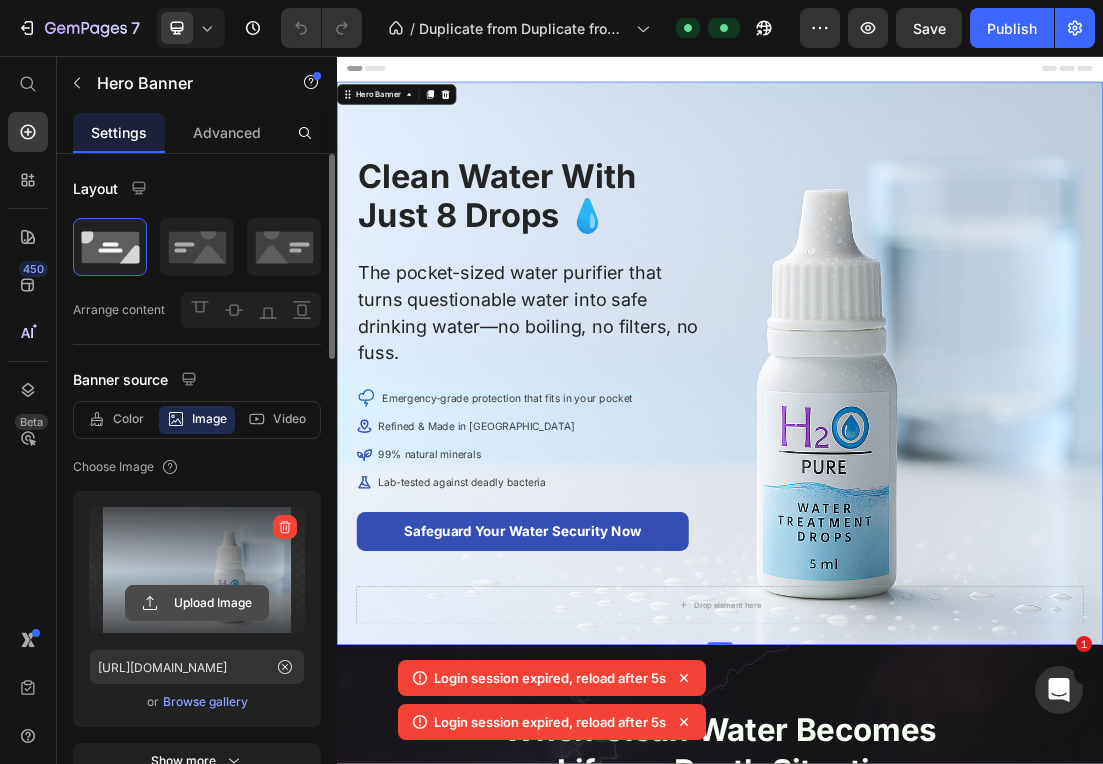 click 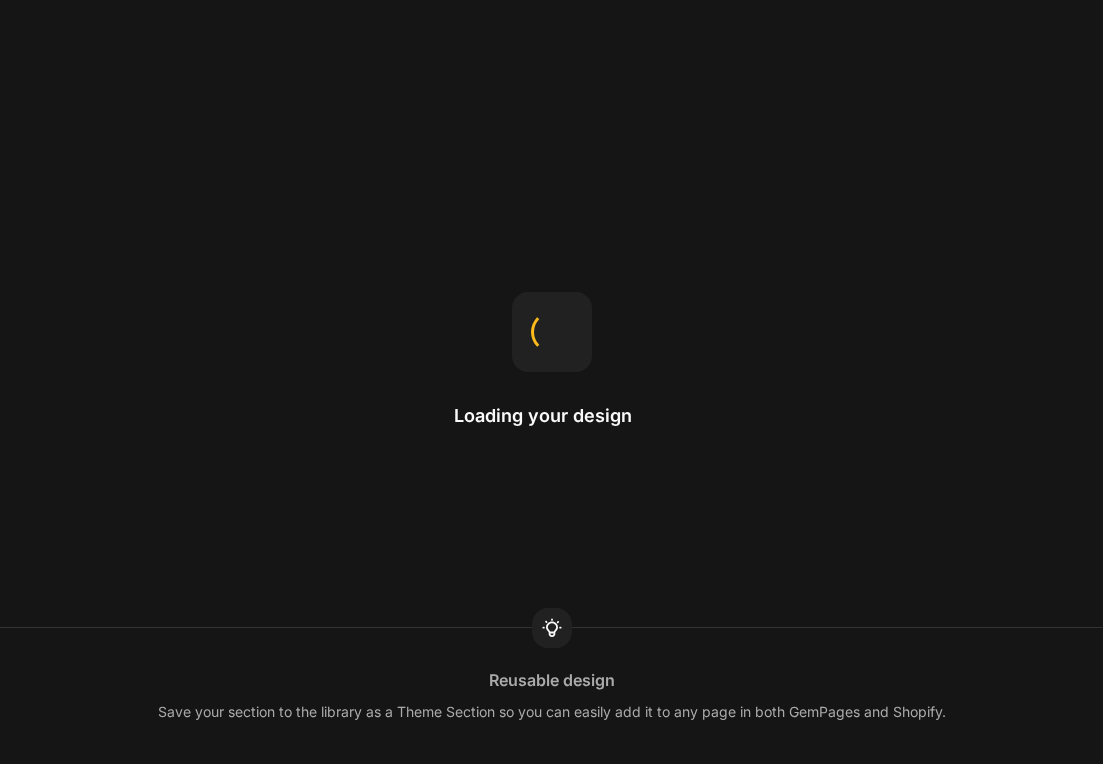 scroll, scrollTop: 0, scrollLeft: 0, axis: both 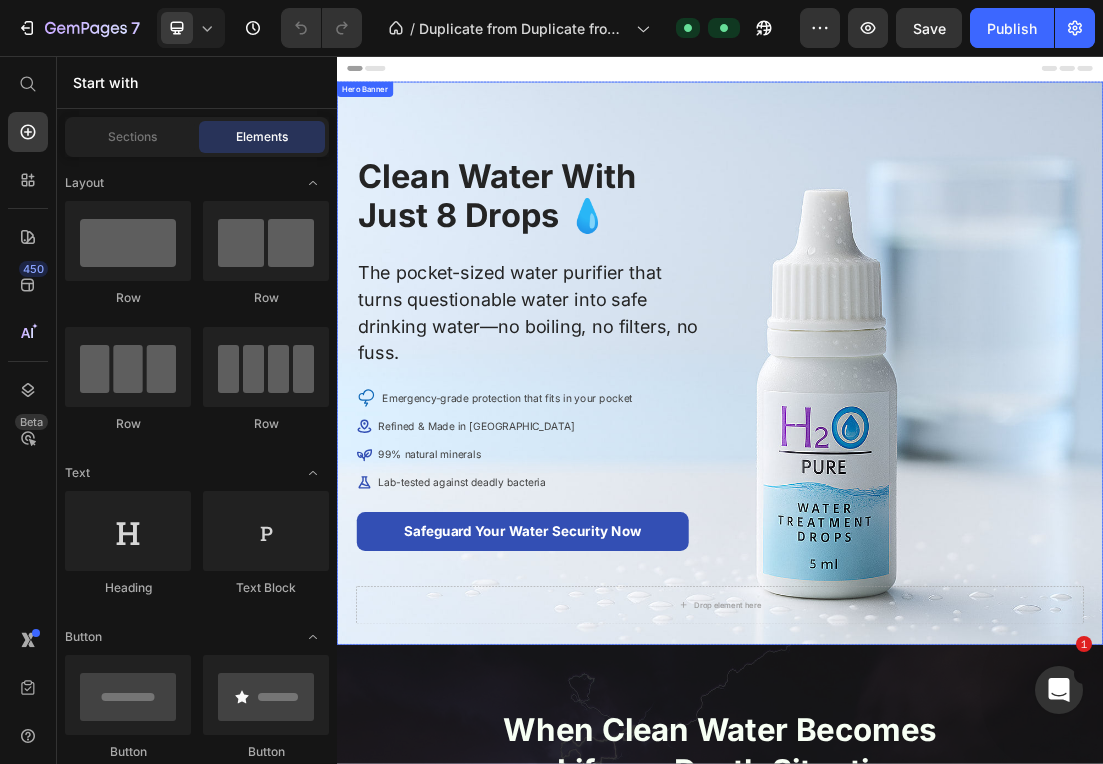 click on "Drop element here Row Clean Water With Just 8 Drops 💧 Heading The pocket-sized water purifier that turns questionable water into safe drinking water—no boiling, no filters, no fuss. Text Block
Icon Emergency-grade protection that fits in your pocket Text block
Icon Refined & Made in [GEOGRAPHIC_DATA] Text block
Icon 99% natural minerals Text block
Icon Lab-tested against deadly bacteria  Text block Icon List Safeguard Your Water Security Now Button Row Image" at bounding box center (937, 538) 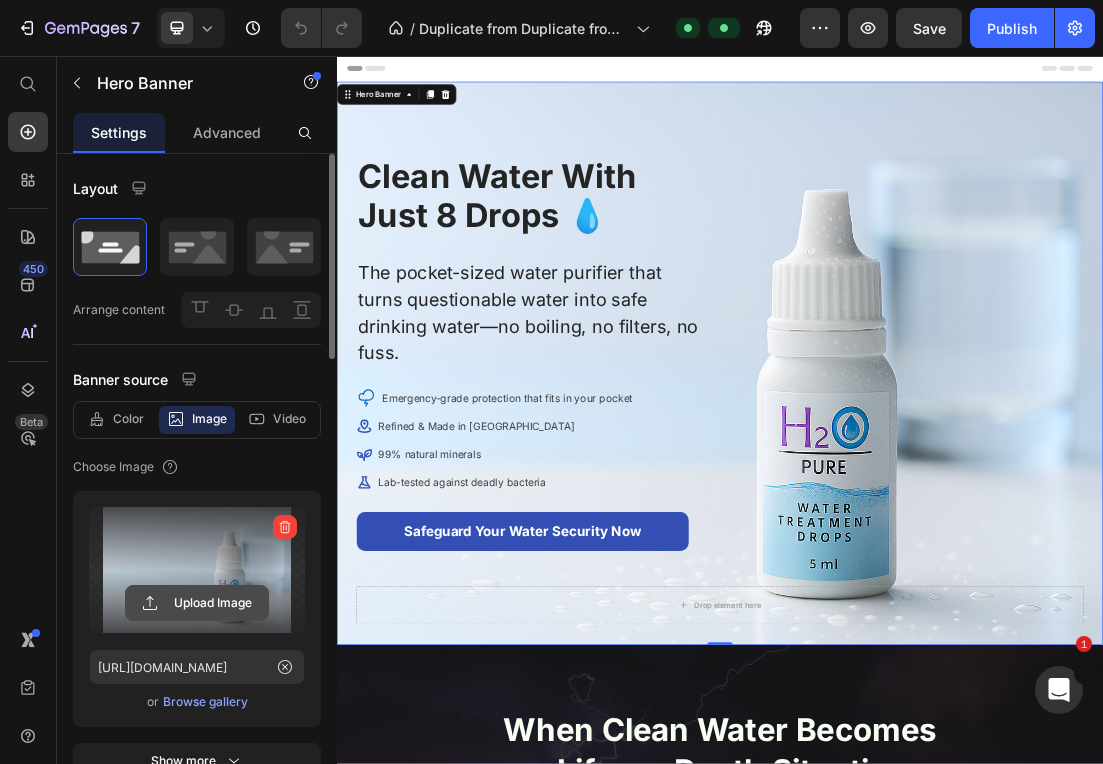 click 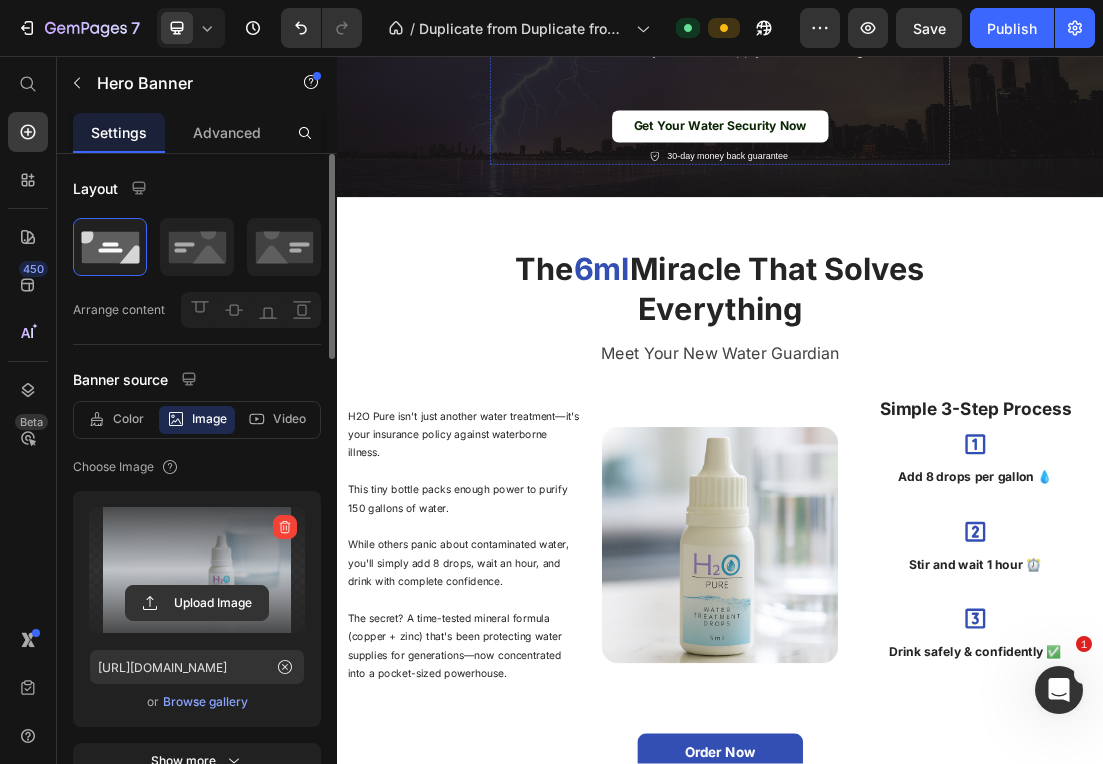 scroll, scrollTop: 1656, scrollLeft: 0, axis: vertical 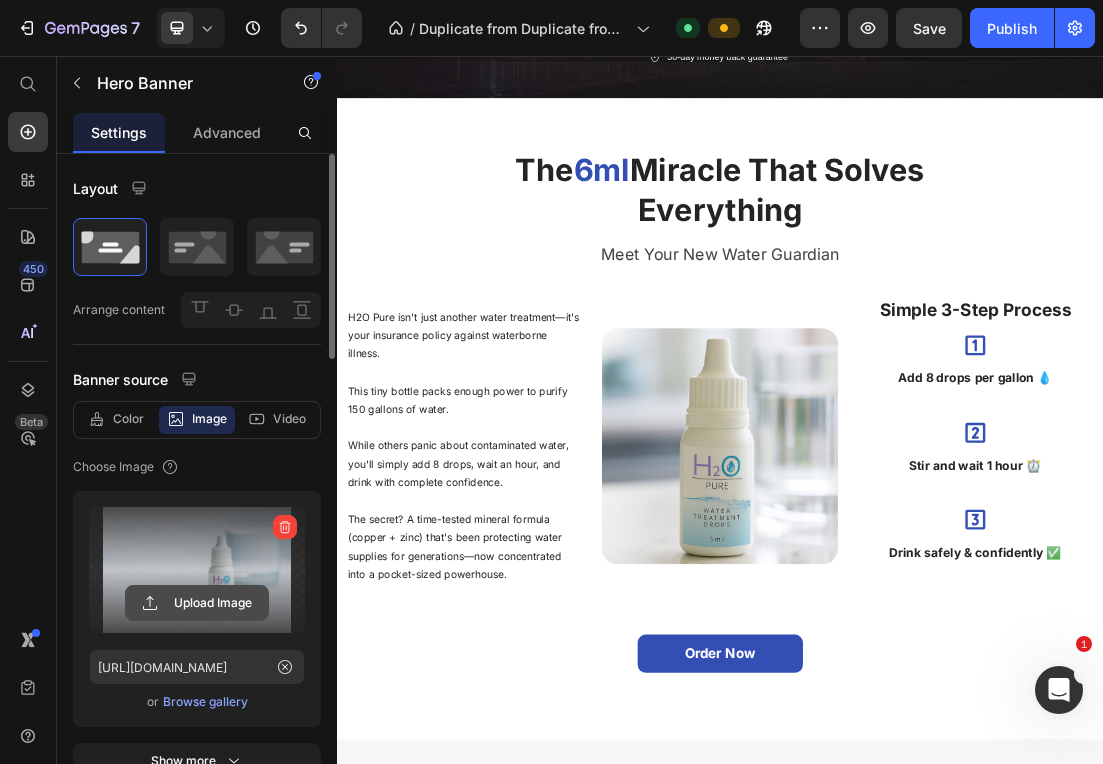 click 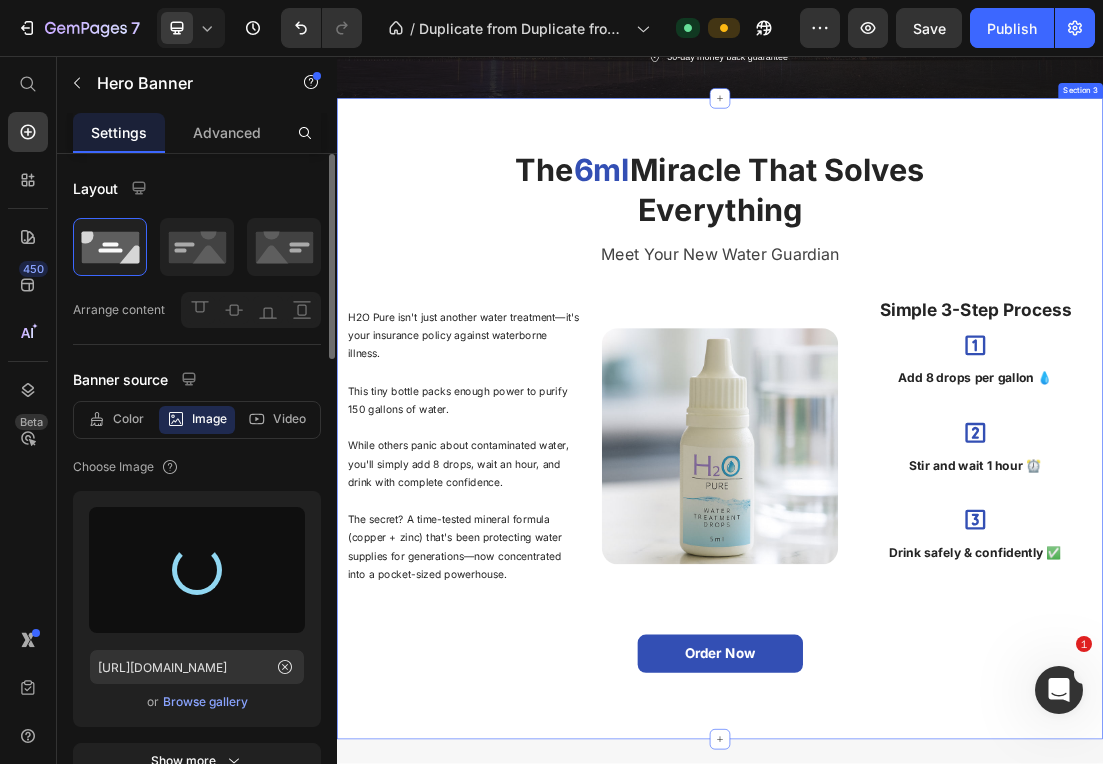 type on "https://cdn.shopify.com/s/files/1/0639/5707/4004/files/gempages_570810227578897280-255e422c-b3d2-4566-a144-1f121f41ec85.jpg" 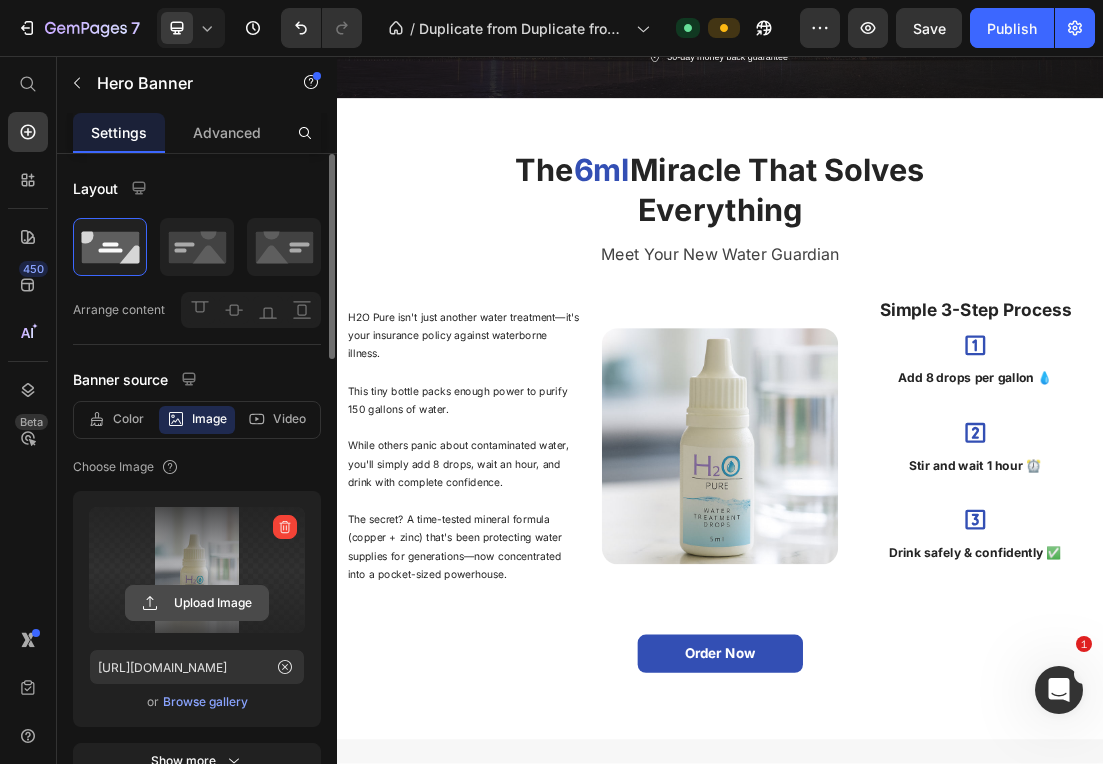 click 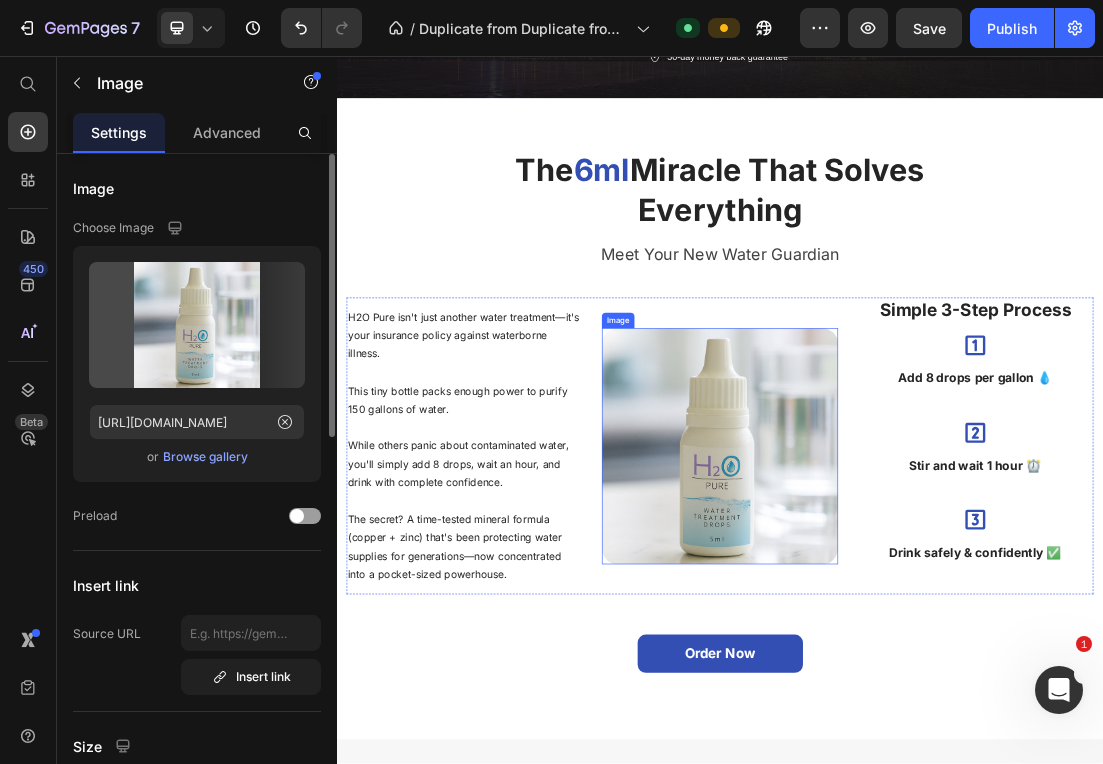 click at bounding box center (937, 668) 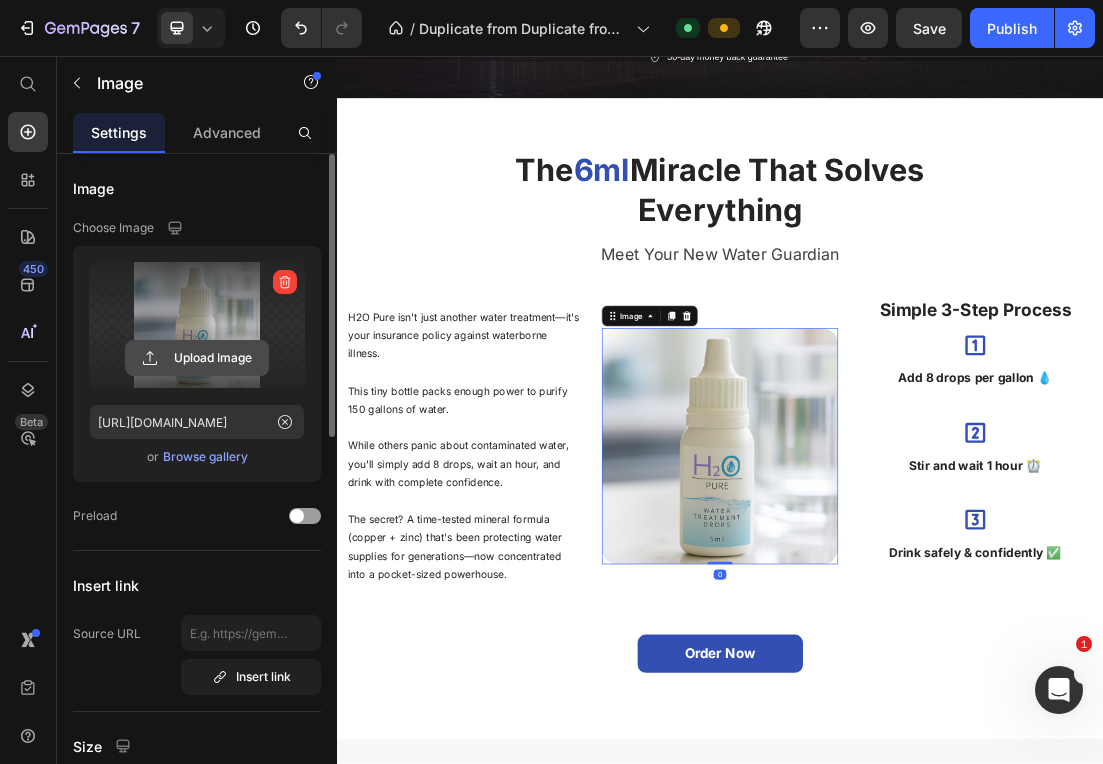click 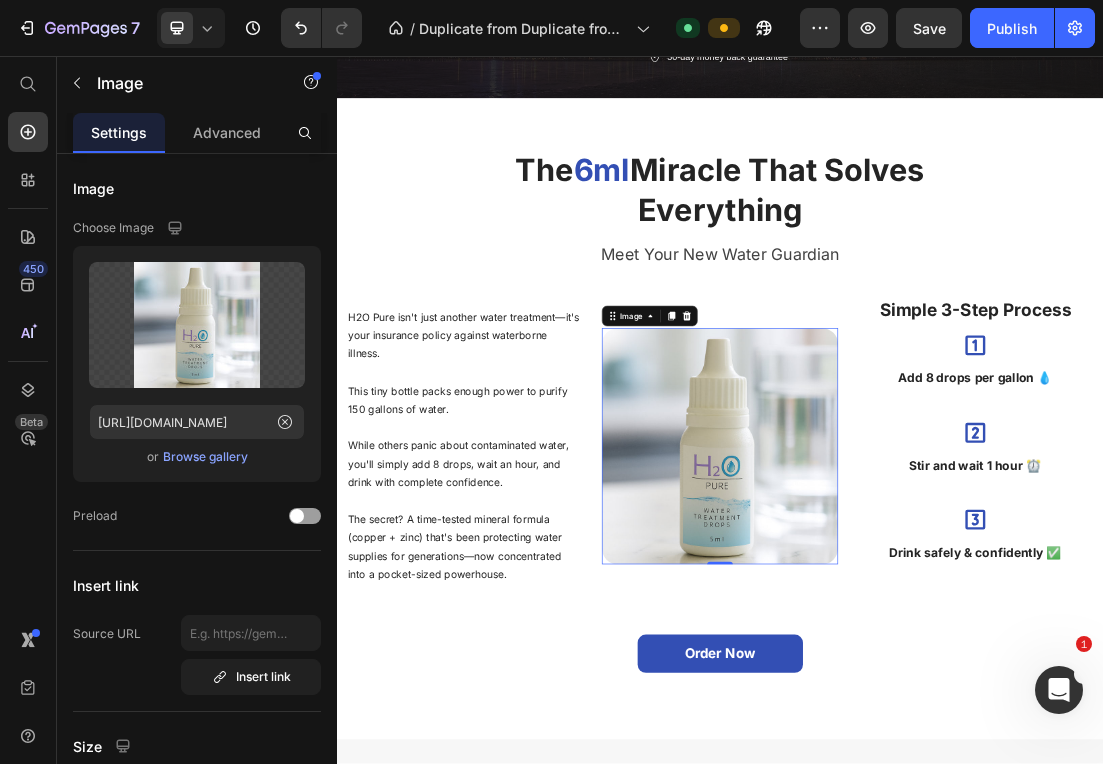 type on "https://cdn.shopify.com/s/files/1/0639/5707/4004/files/gempages_570810227578897280-255e422c-b3d2-4566-a144-1f121f41ec85.jpg" 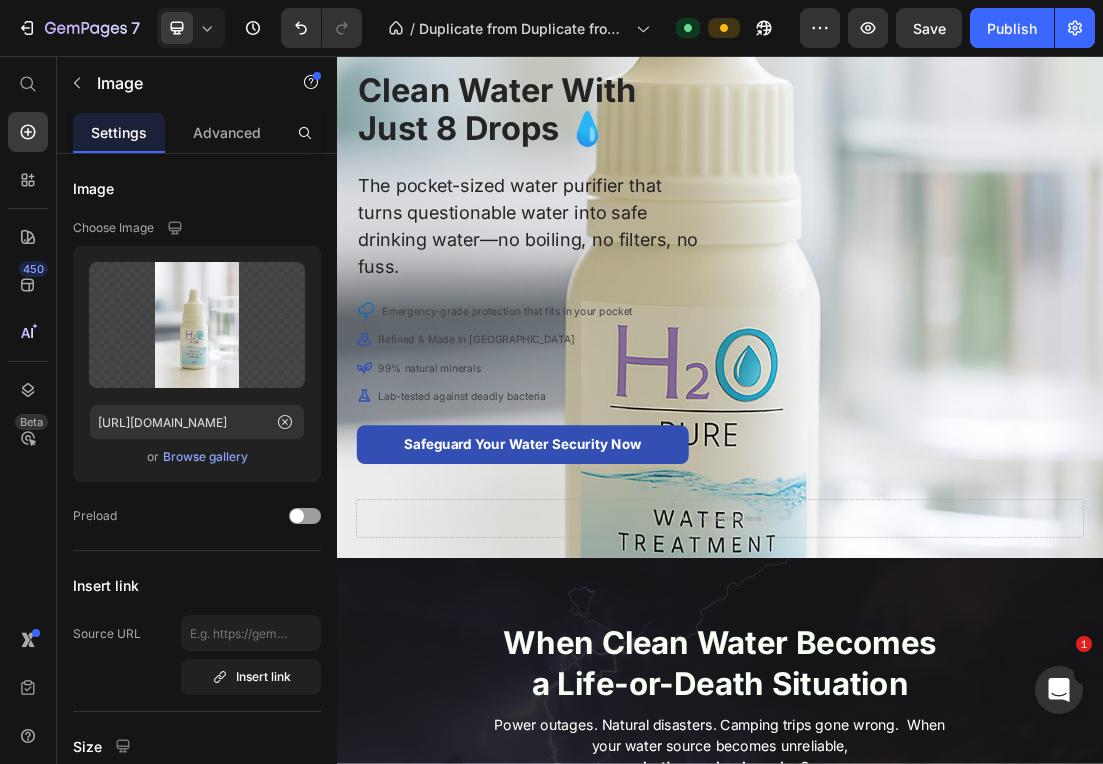 scroll, scrollTop: 111, scrollLeft: 0, axis: vertical 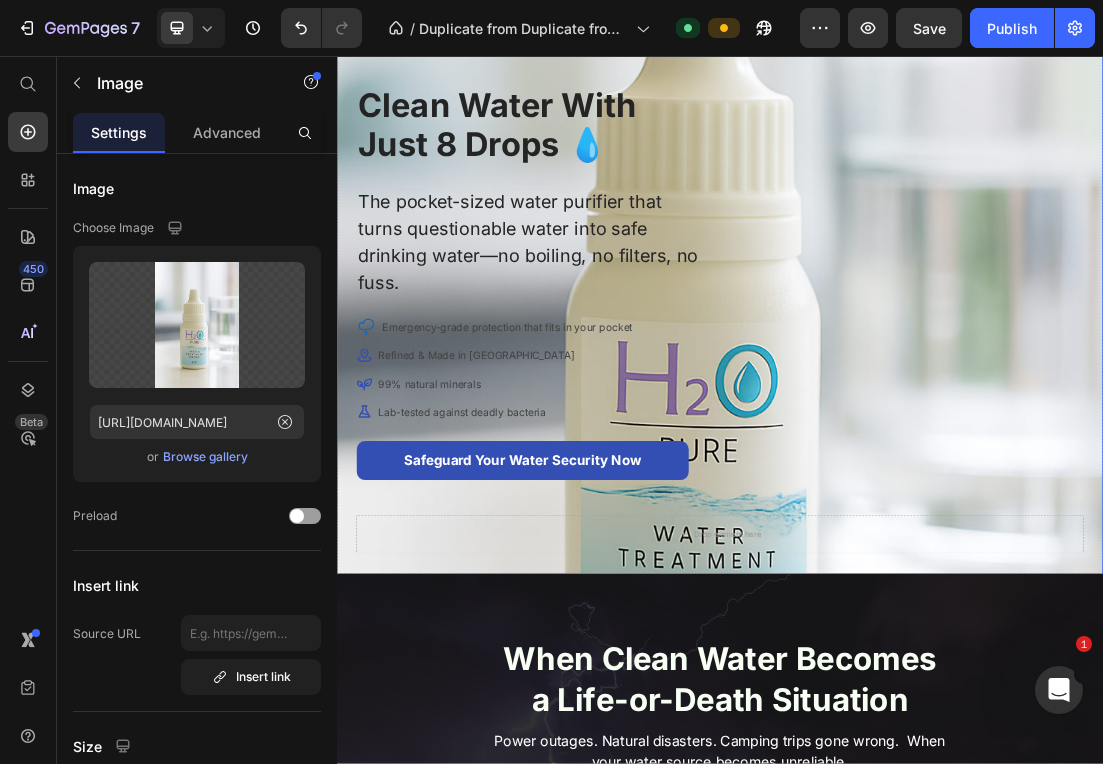 click on "Drop element here Row Clean Water With Just 8 Drops 💧 Heading The pocket-sized water purifier that turns questionable water into safe drinking water—no boiling, no filters, no fuss. Text Block
Icon Emergency-grade protection that fits in your pocket Text block
Icon Refined & Made in [GEOGRAPHIC_DATA] Text block
Icon 99% natural minerals Text block
Icon Lab-tested against deadly bacteria  Text block Icon List Safeguard Your Water Security Now Button Row Image" at bounding box center [937, 427] 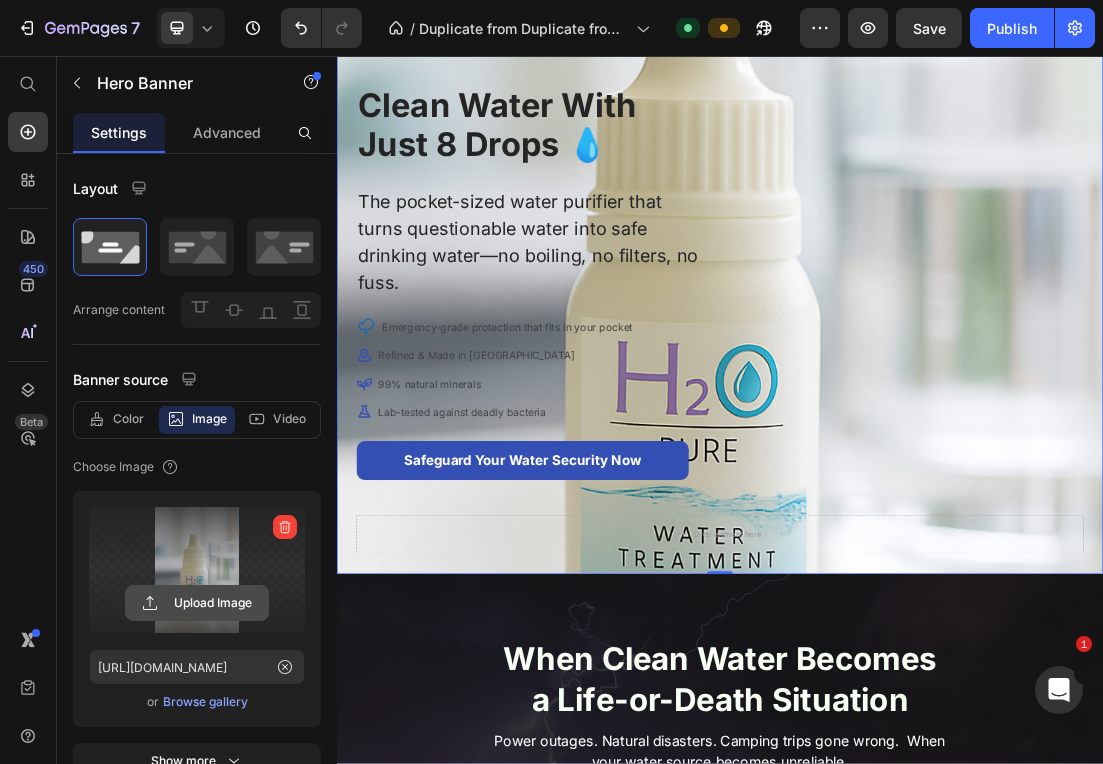 click 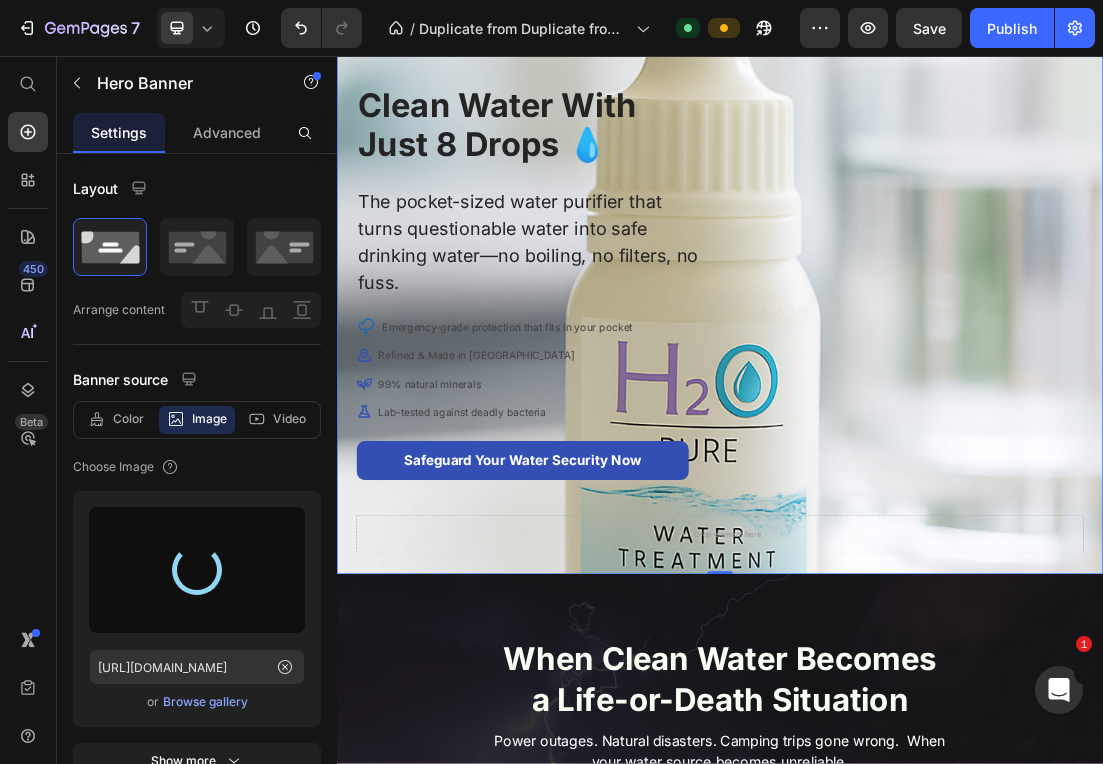 type on "https://cdn.shopify.com/s/files/1/0639/5707/4004/files/gempages_570810227578897280-5a6cbf32-85ee-4c4d-9ee3-ddddadc0eac4.jpg" 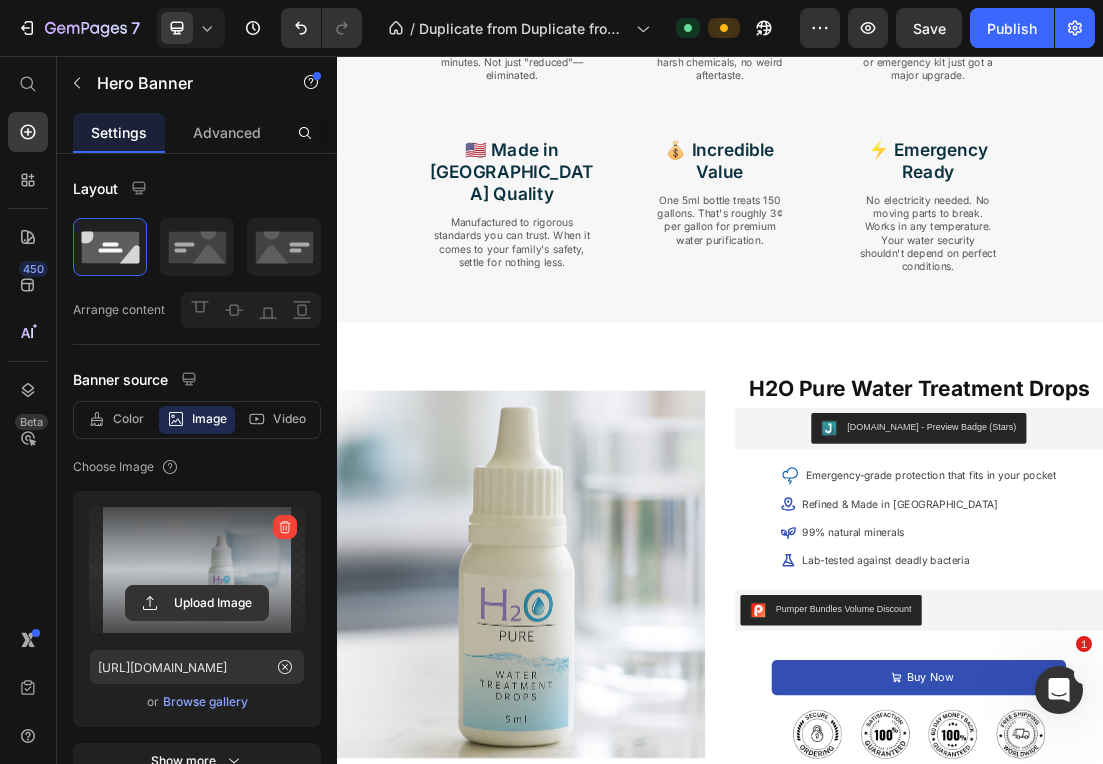 scroll, scrollTop: 3570, scrollLeft: 0, axis: vertical 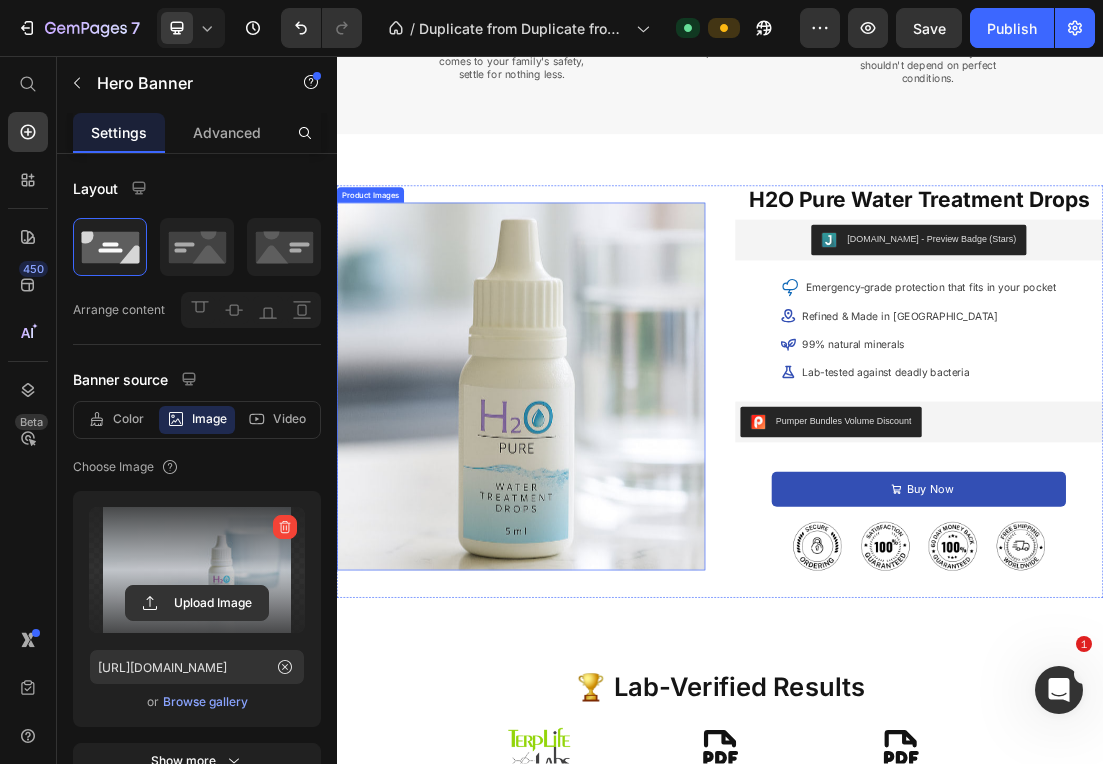 click at bounding box center [625, 574] 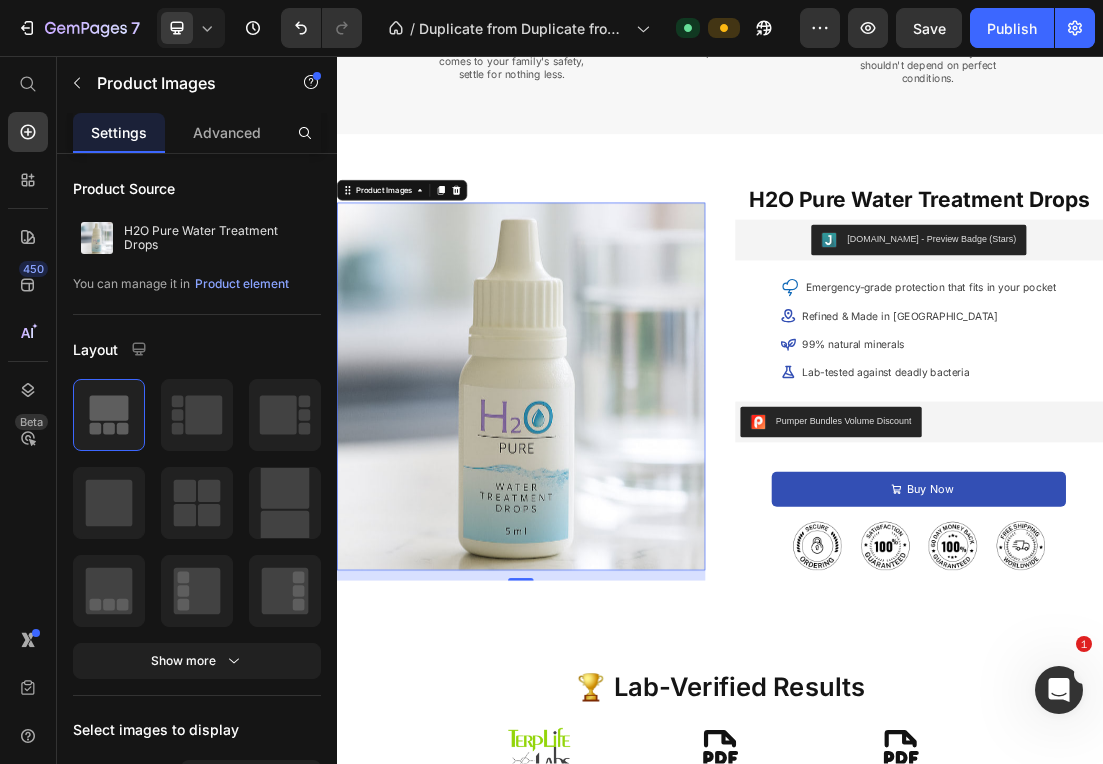 click at bounding box center [625, 574] 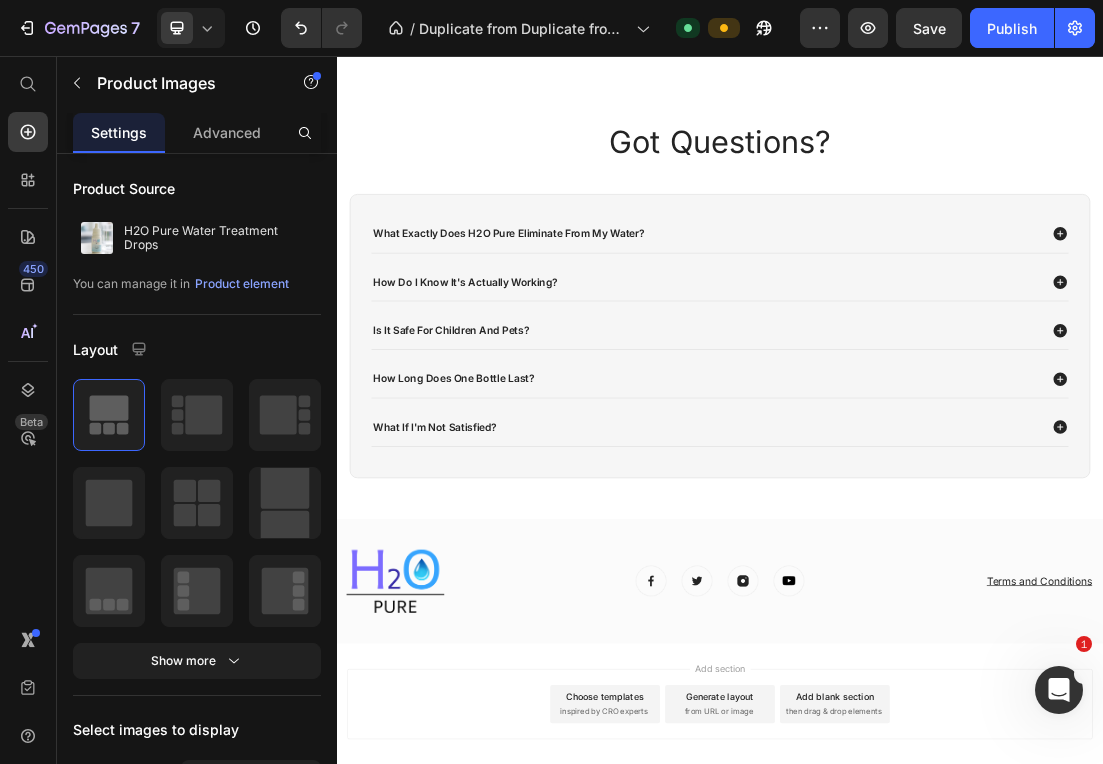 scroll, scrollTop: 5675, scrollLeft: 0, axis: vertical 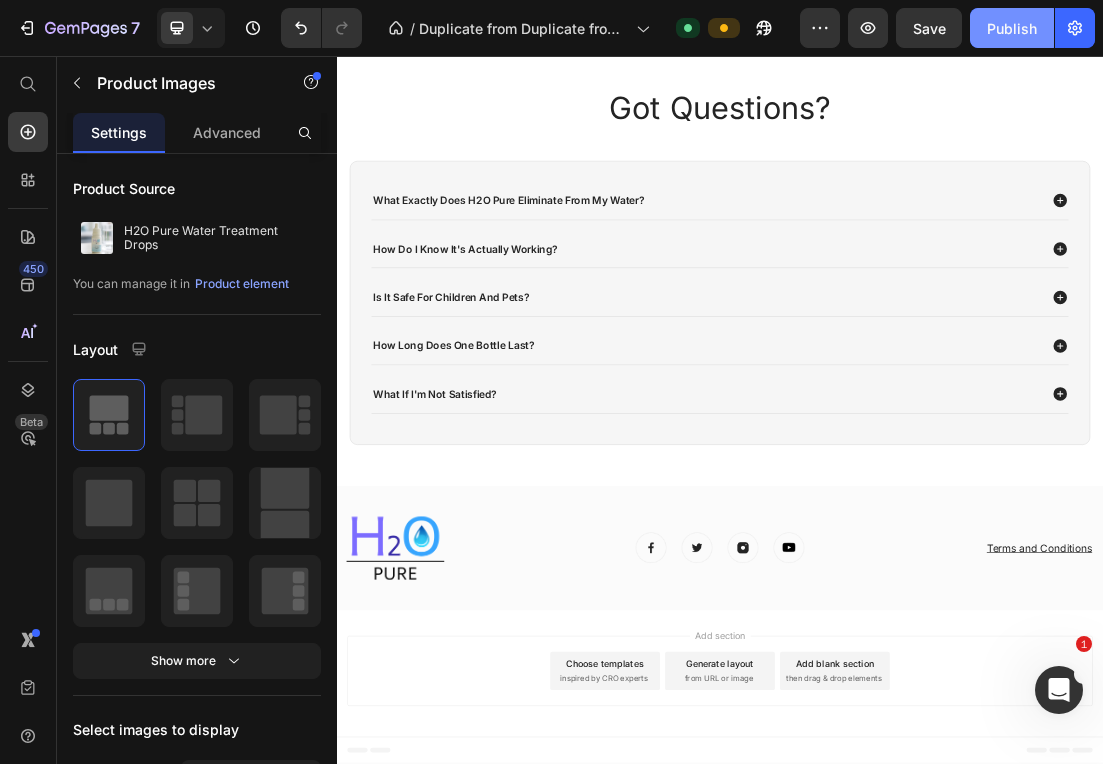 click on "Publish" at bounding box center [1012, 28] 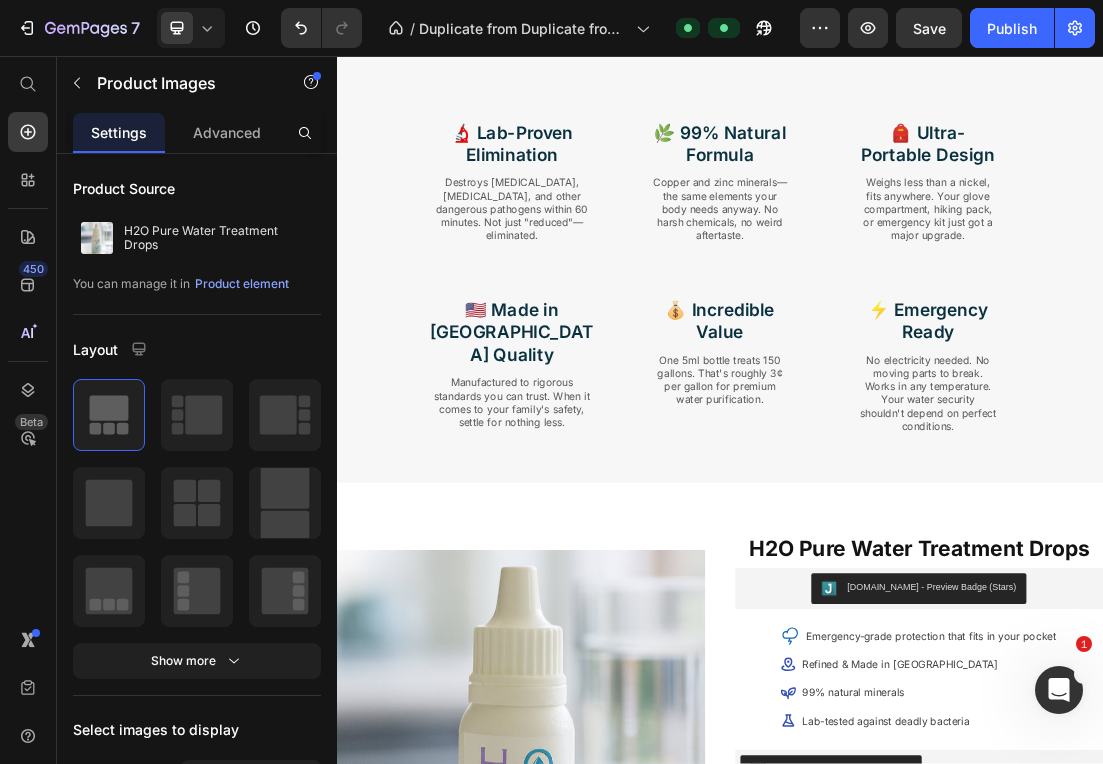scroll, scrollTop: 3269, scrollLeft: 0, axis: vertical 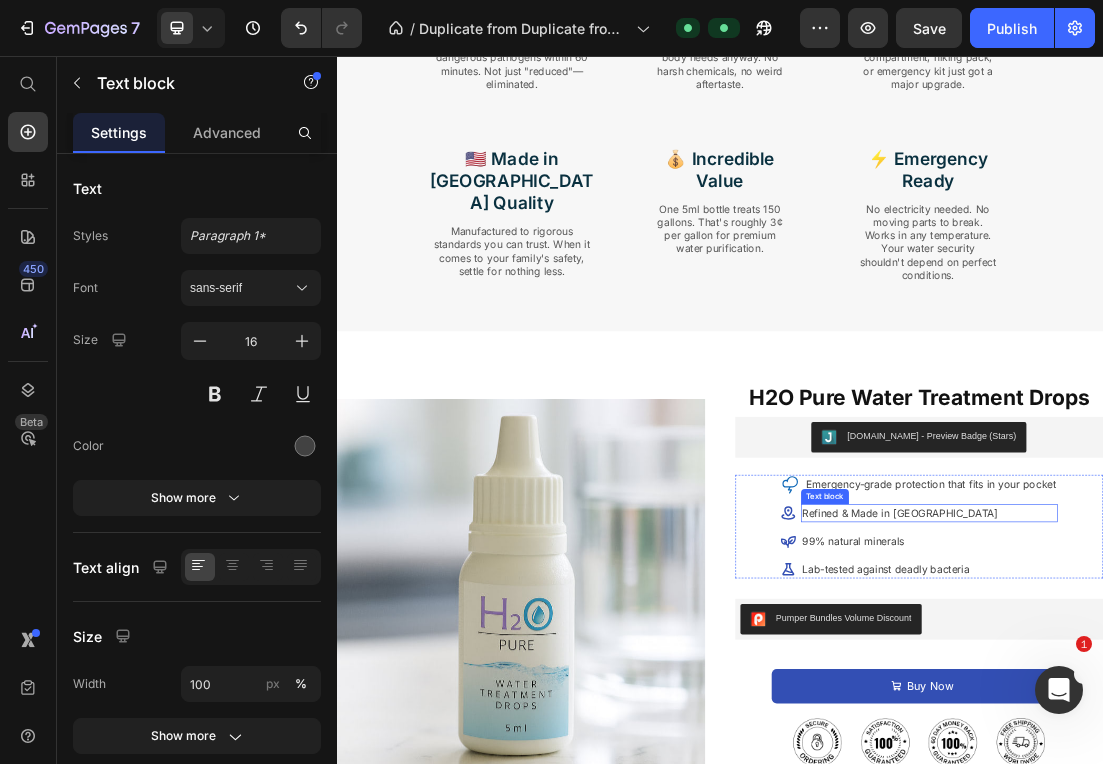 click on "Refined & Made in [GEOGRAPHIC_DATA]" at bounding box center [1265, 773] 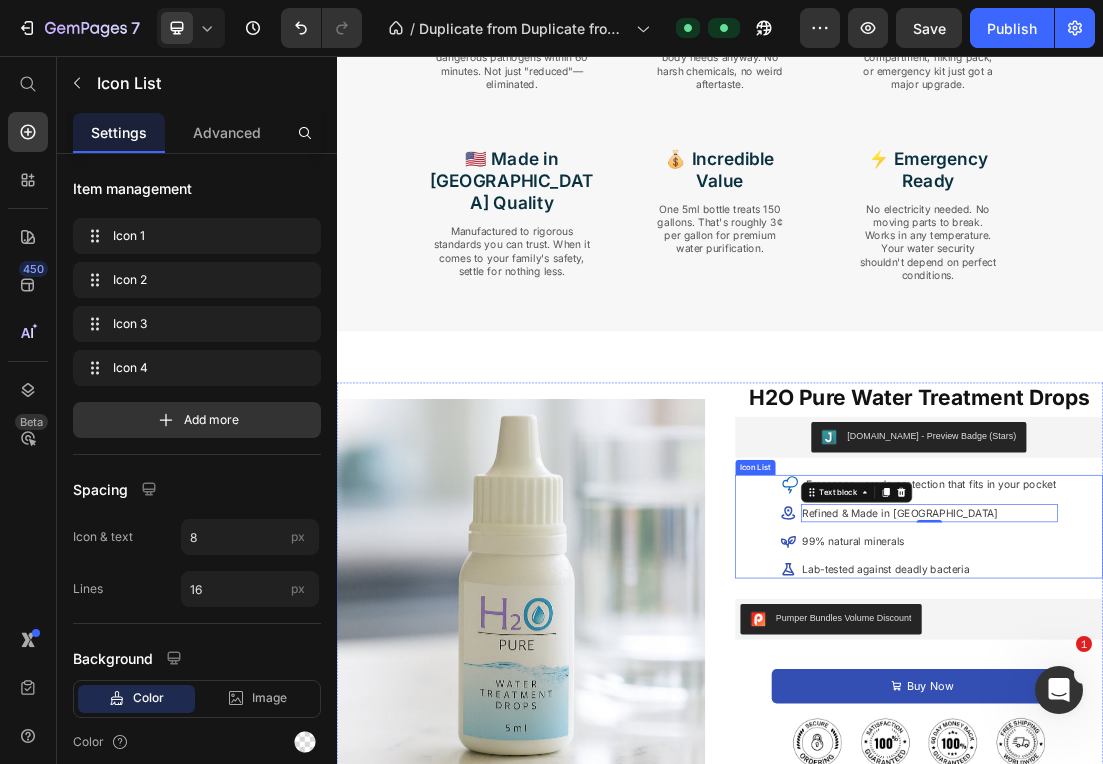 click on "Icon Emergency-grade protection that fits in your pocket Text block
Icon Refined & Made in USA Text block   0
Icon 99% natural minerals Text block
Icon Lab-tested against deadly bacteria  Text block" at bounding box center (1249, 794) 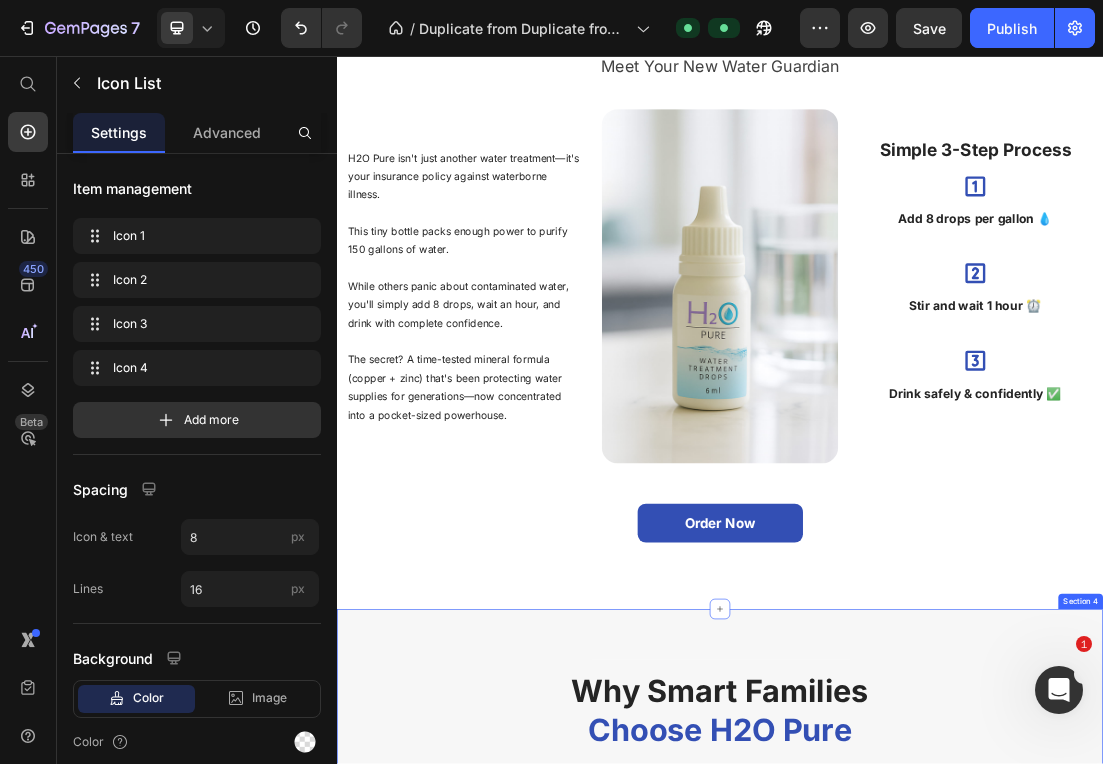 scroll, scrollTop: 1180, scrollLeft: 0, axis: vertical 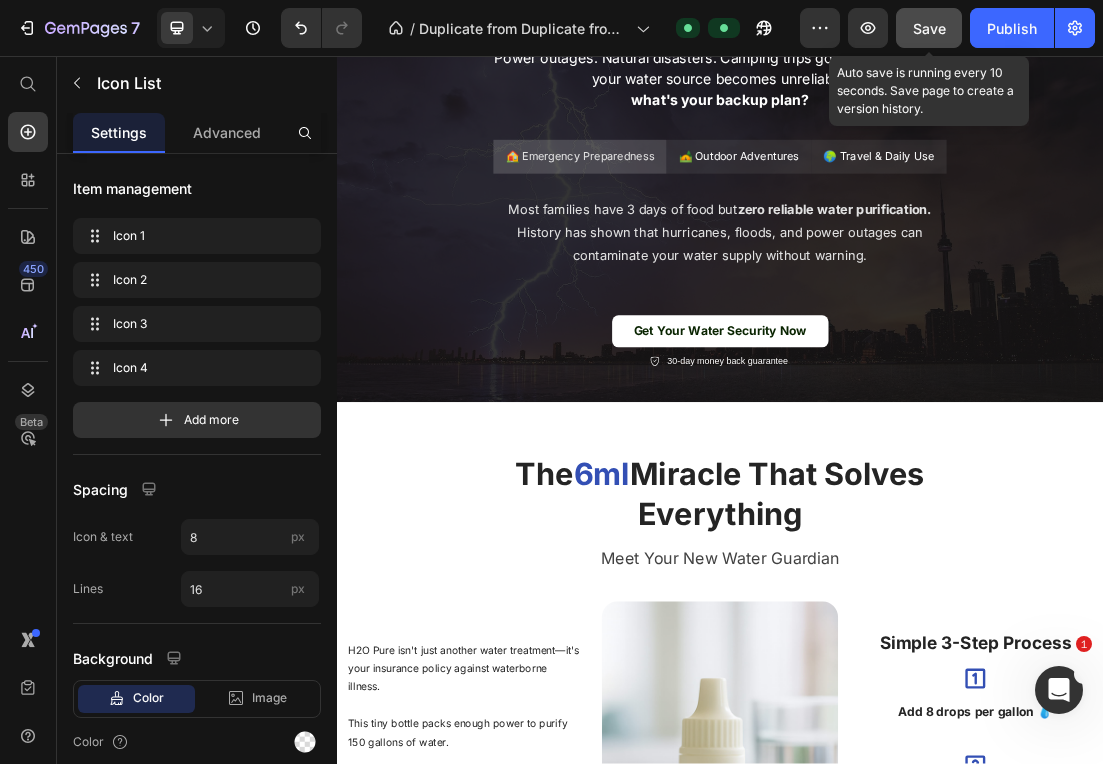 click on "Save" 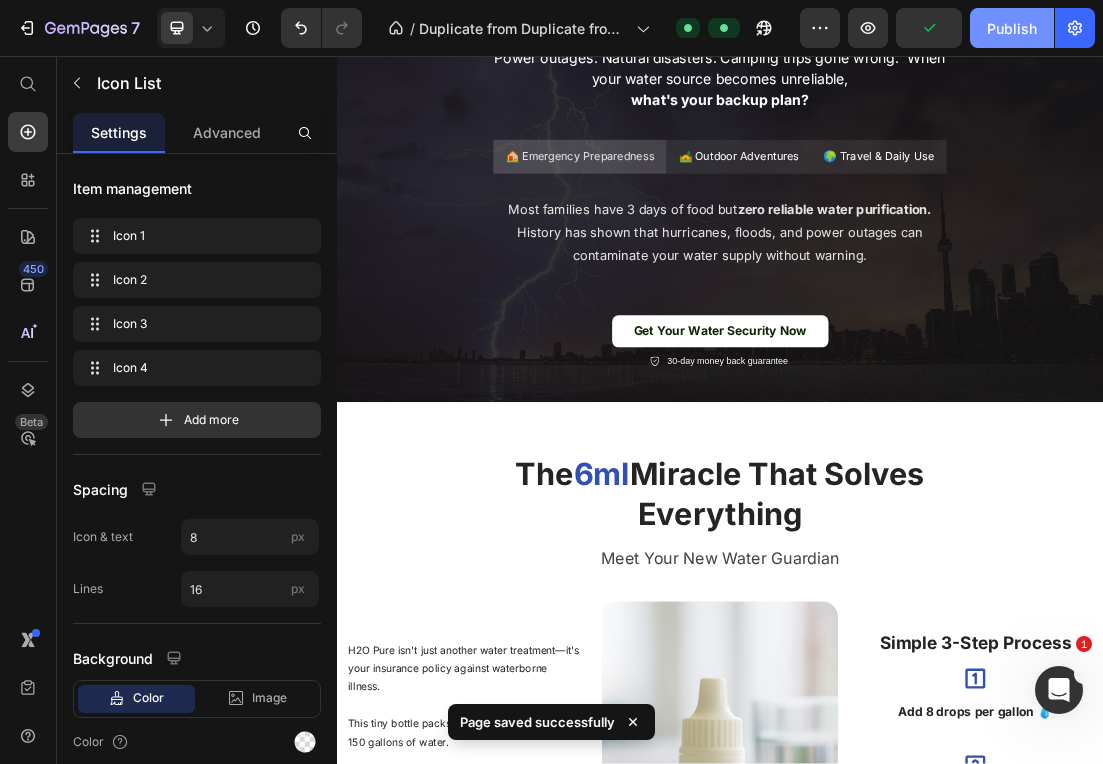 click on "Publish" at bounding box center [1012, 28] 